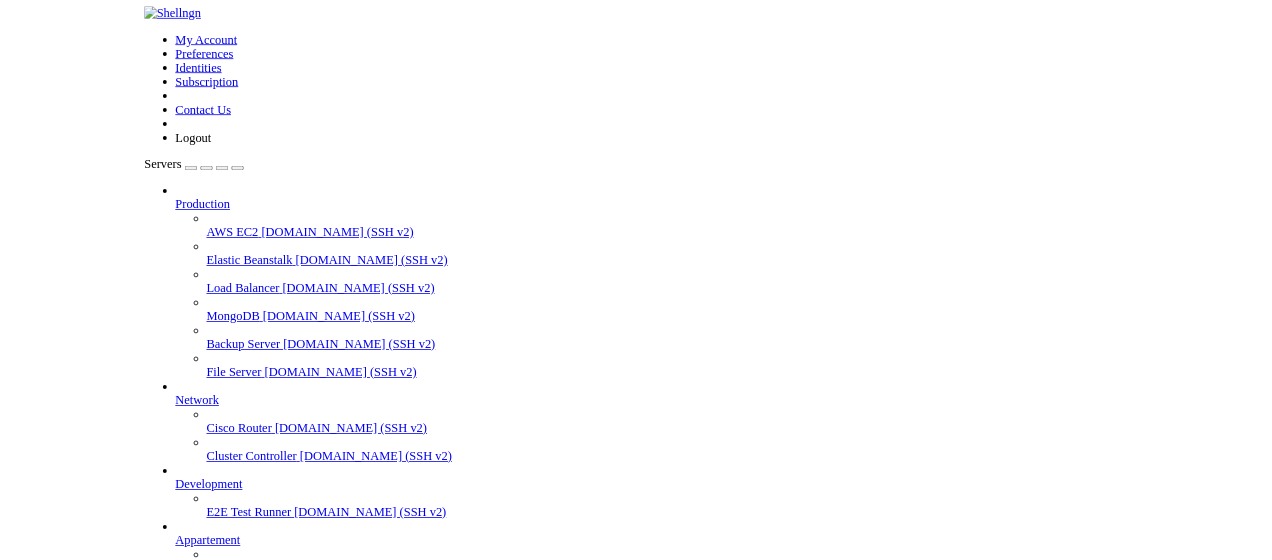 scroll, scrollTop: 0, scrollLeft: 0, axis: both 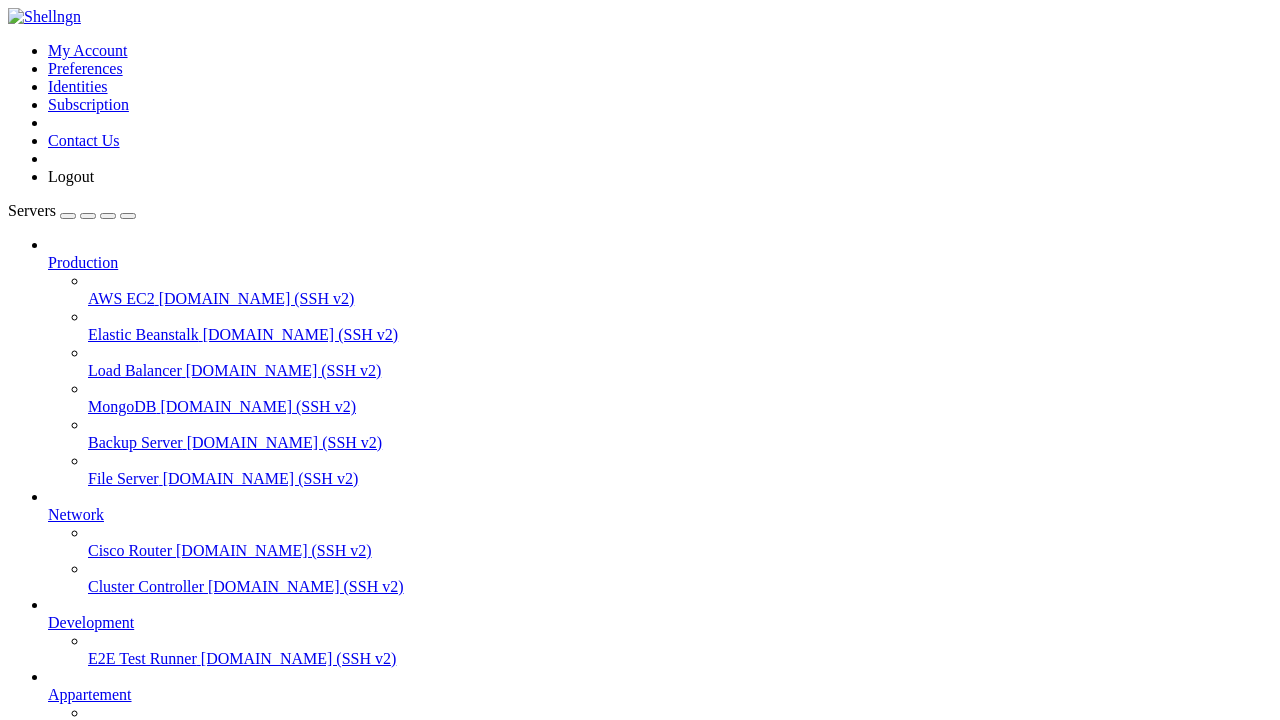 click on "Connection Closed
Reconnect
The Shellngn server is not currently reachable. Please check your network and try again." at bounding box center (640, 1194) 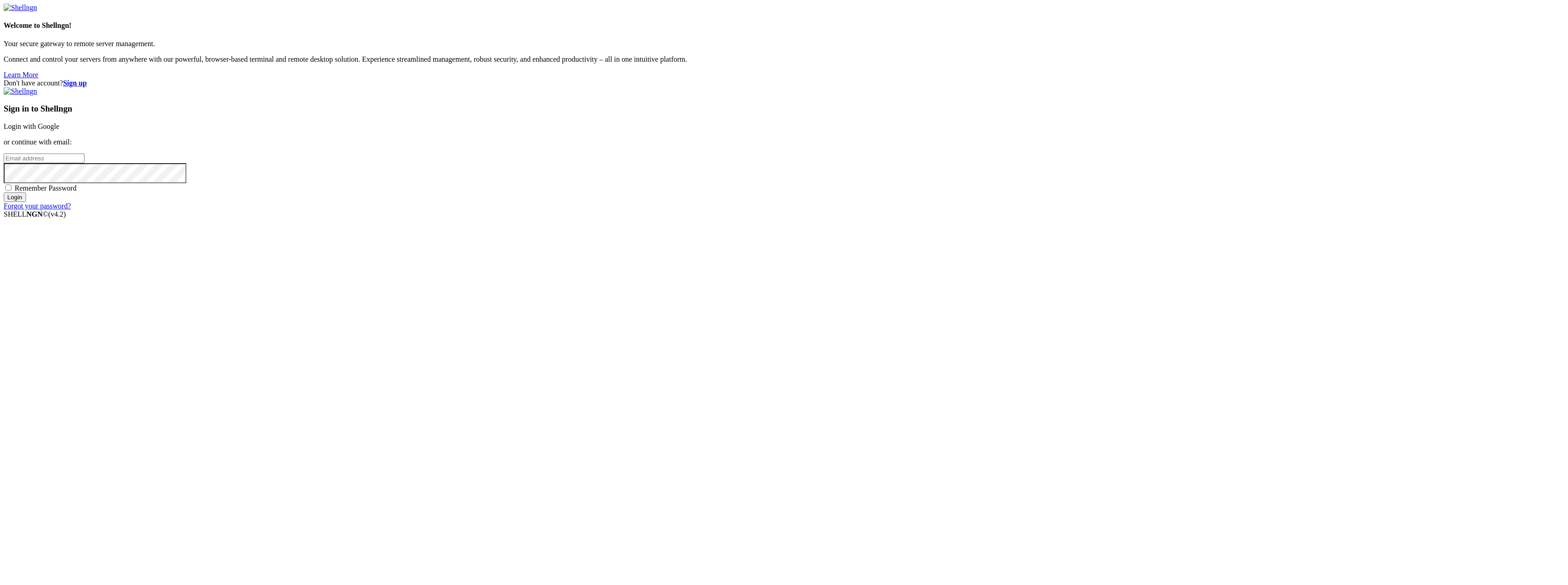 scroll, scrollTop: 0, scrollLeft: 0, axis: both 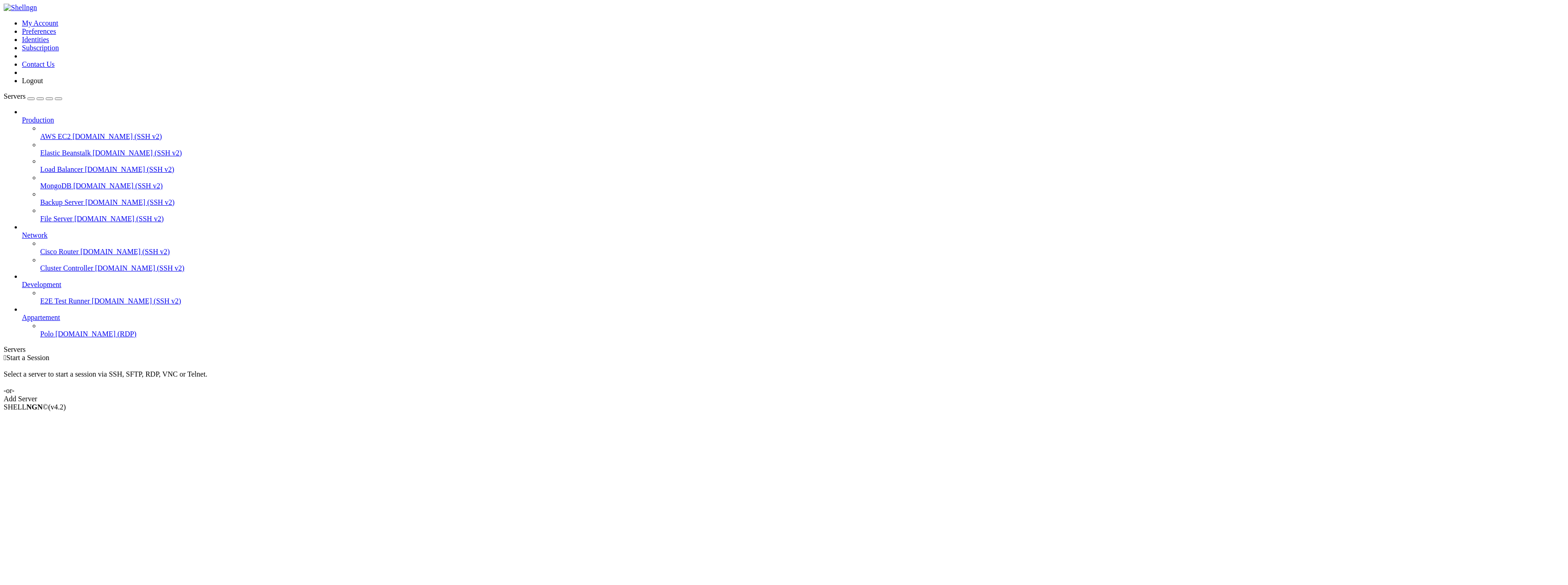 click on "Polo
[DOMAIN_NAME] (RDP)" at bounding box center [802, 334] 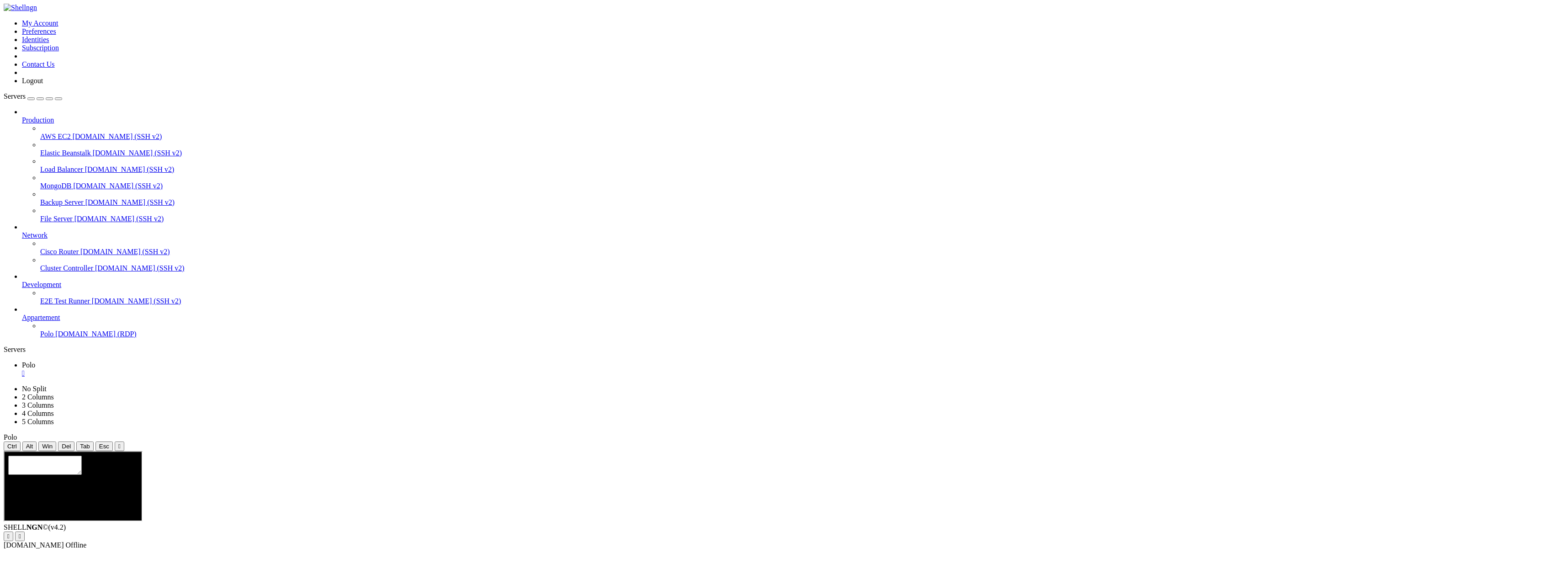 scroll, scrollTop: 0, scrollLeft: 0, axis: both 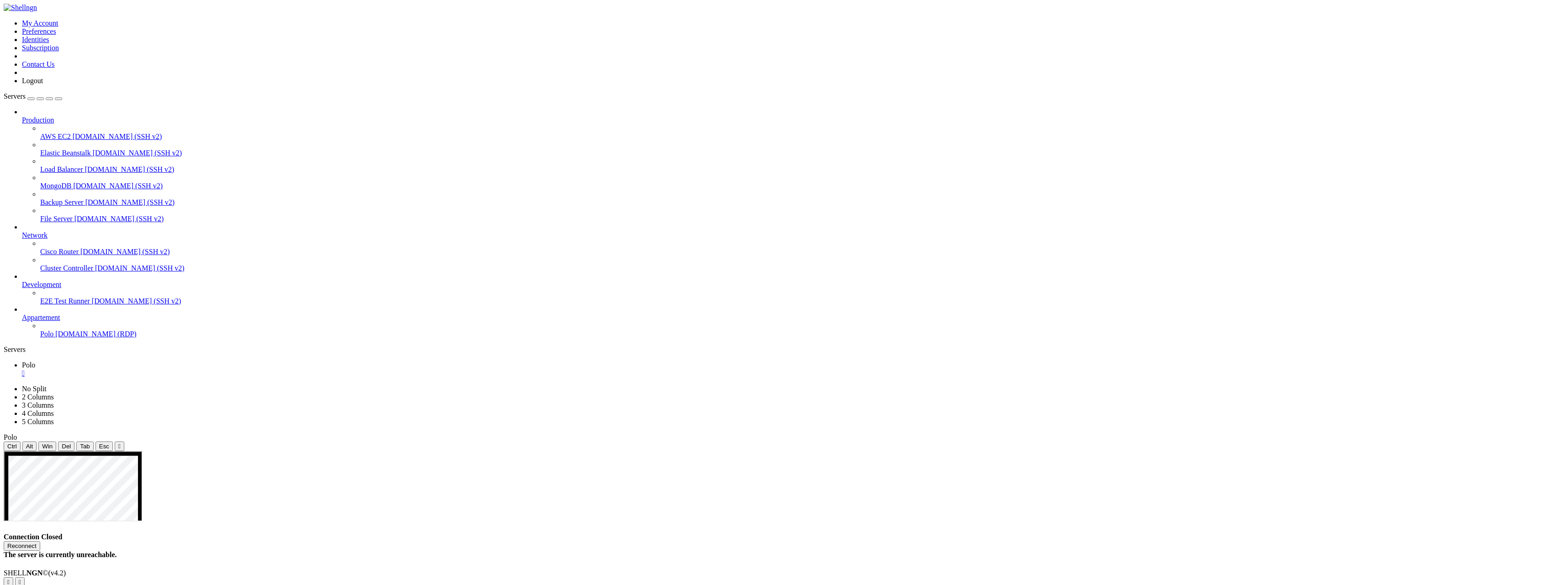 click on "Reconnect" at bounding box center (22, 546) 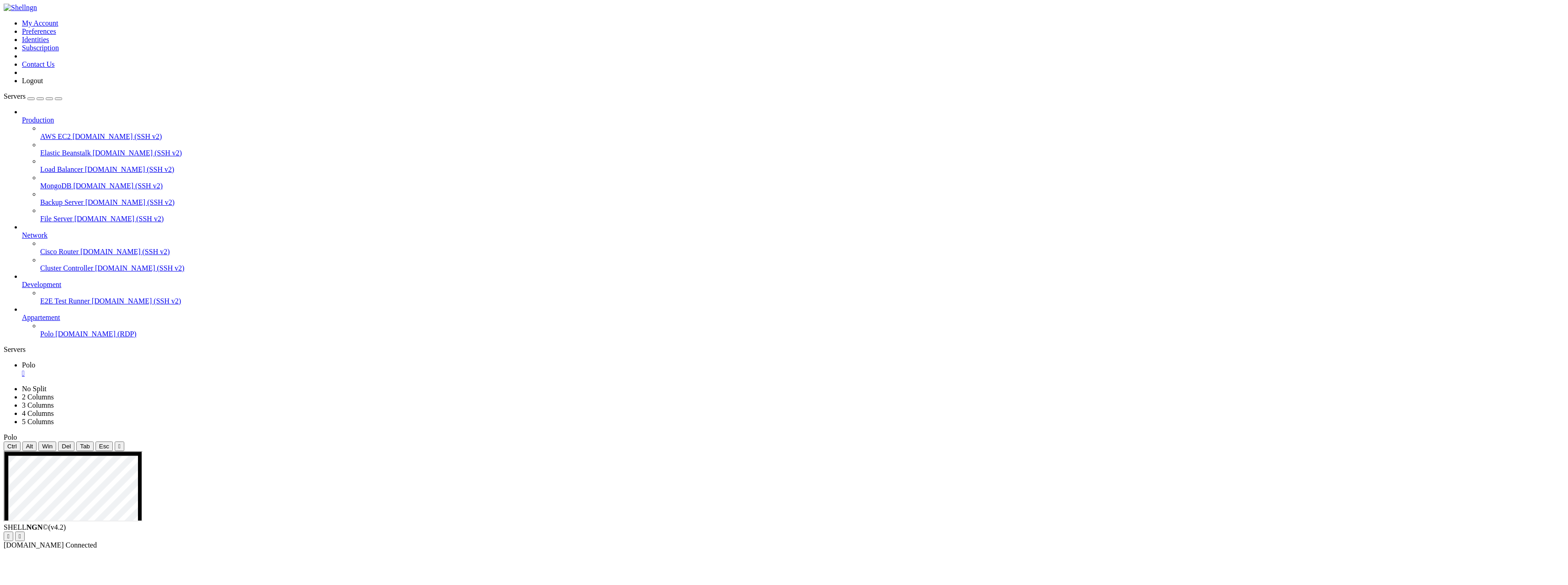 click at bounding box center [734, 1253] 